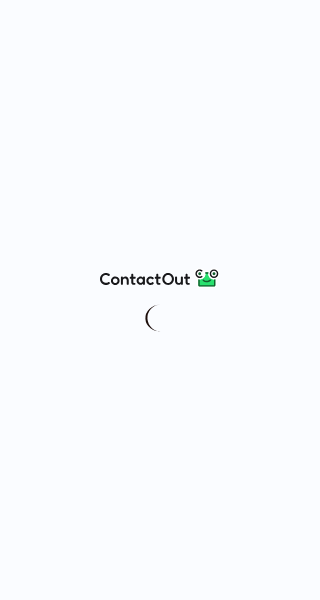 scroll, scrollTop: 0, scrollLeft: 0, axis: both 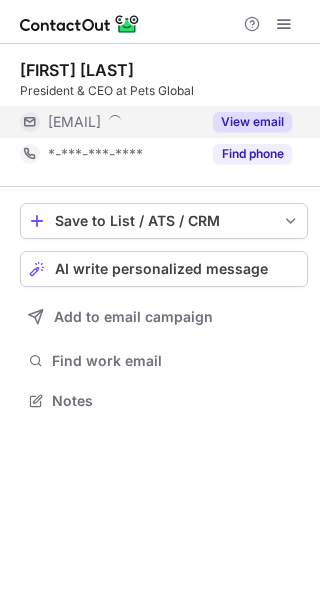 click on "View email" at bounding box center (252, 122) 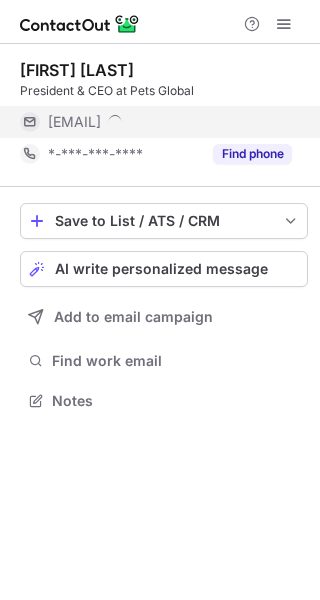 scroll, scrollTop: 10, scrollLeft: 10, axis: both 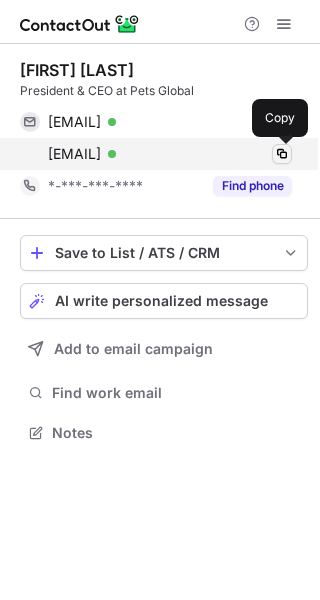 click at bounding box center (282, 154) 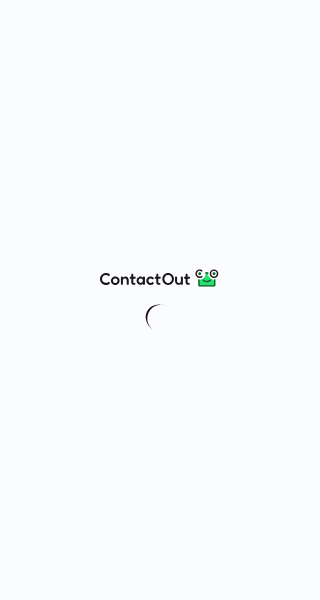 scroll, scrollTop: 0, scrollLeft: 0, axis: both 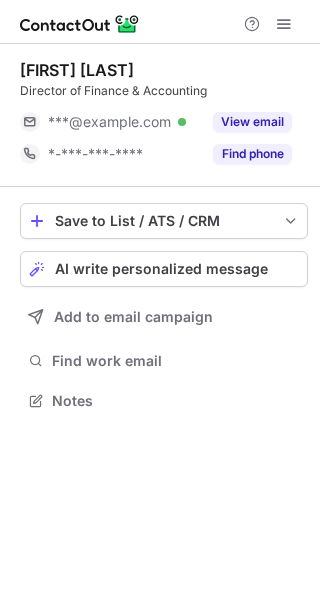click on "View email" at bounding box center [252, 122] 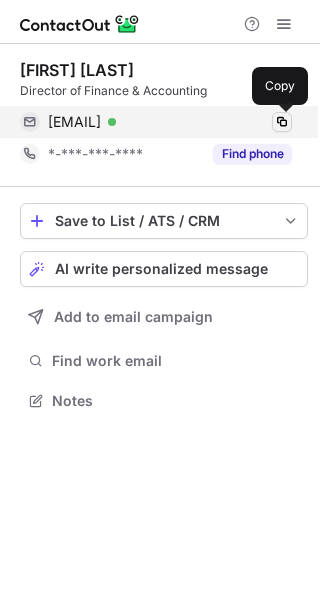click at bounding box center [282, 122] 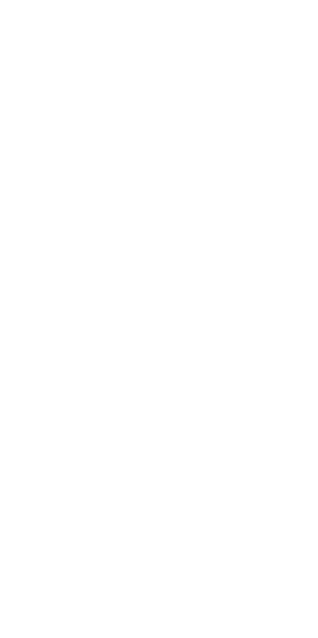 scroll, scrollTop: 0, scrollLeft: 0, axis: both 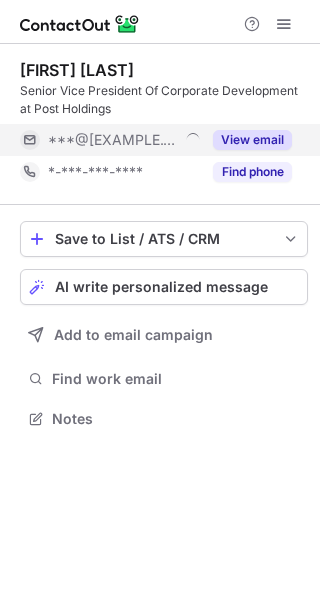 click on "View email" at bounding box center (252, 140) 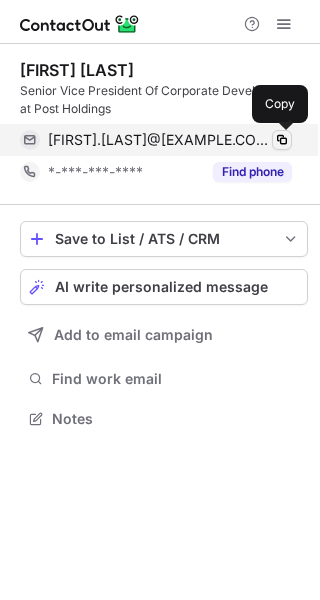 click at bounding box center (282, 140) 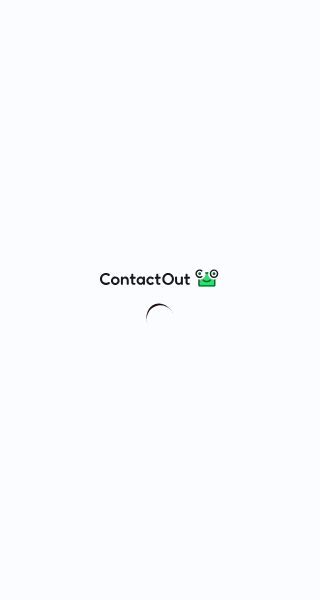 scroll, scrollTop: 0, scrollLeft: 0, axis: both 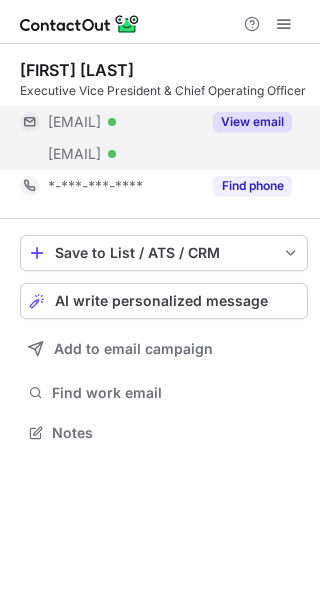click on "View email" at bounding box center [252, 122] 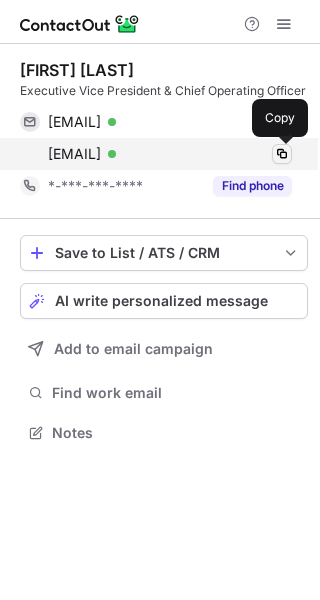 click at bounding box center (282, 154) 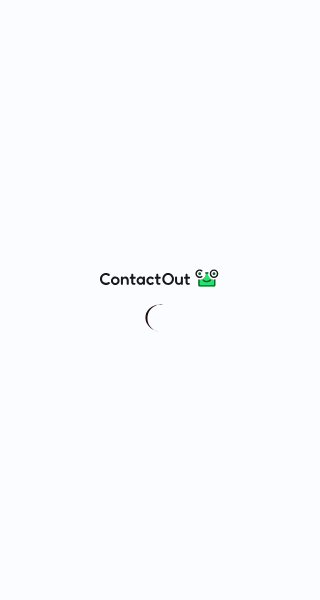 scroll, scrollTop: 0, scrollLeft: 0, axis: both 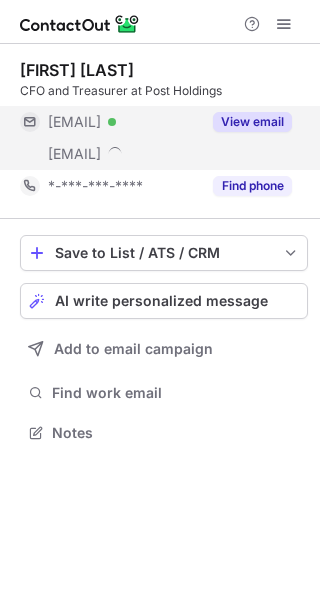 click on "View email" at bounding box center (252, 122) 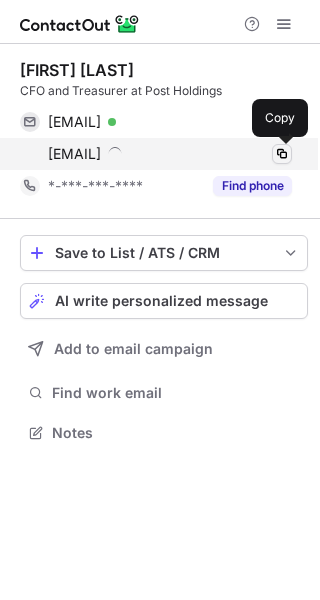 click at bounding box center (282, 154) 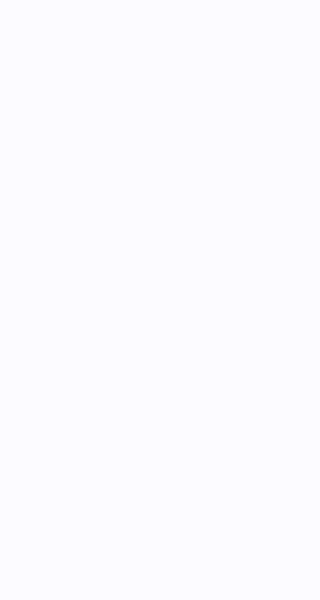 scroll, scrollTop: 0, scrollLeft: 0, axis: both 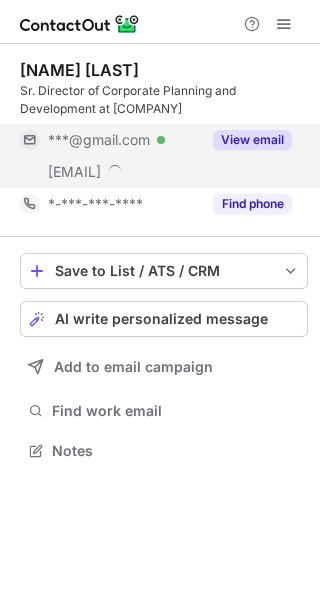 click on "View email" at bounding box center (252, 140) 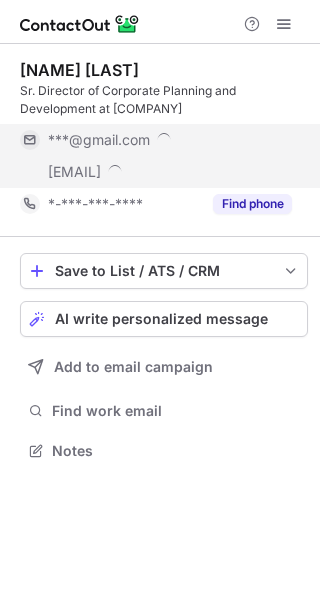 scroll, scrollTop: 10, scrollLeft: 10, axis: both 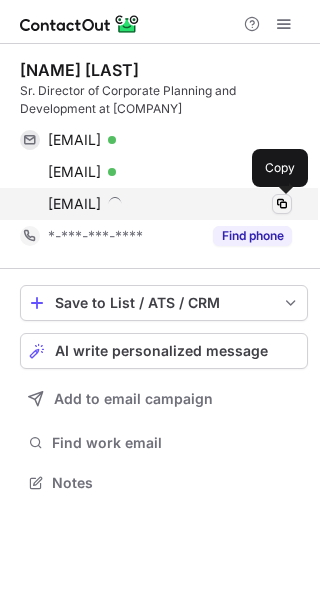 click at bounding box center (282, 204) 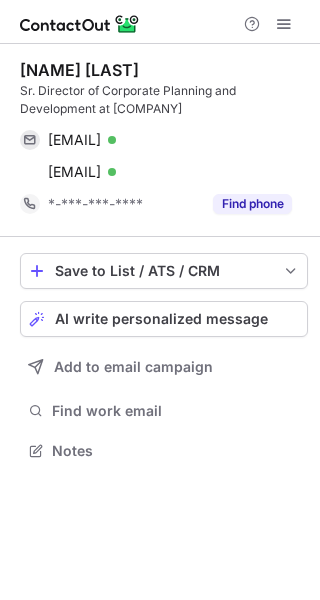 scroll, scrollTop: 437, scrollLeft: 320, axis: both 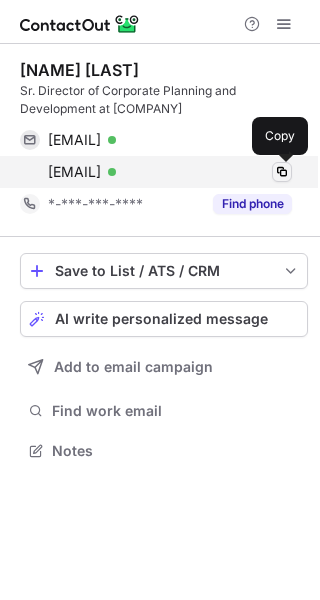 click at bounding box center [282, 172] 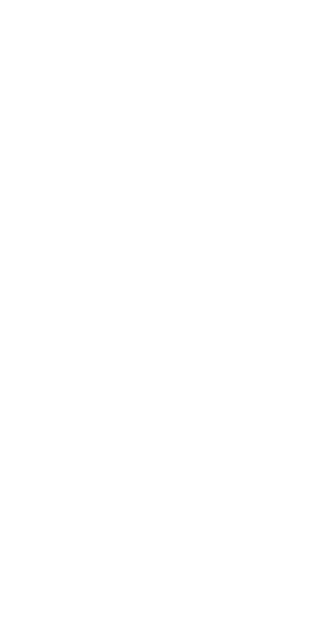 scroll, scrollTop: 0, scrollLeft: 0, axis: both 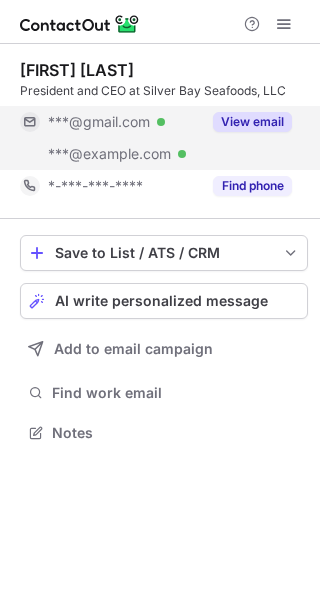 click on "View email" at bounding box center [252, 122] 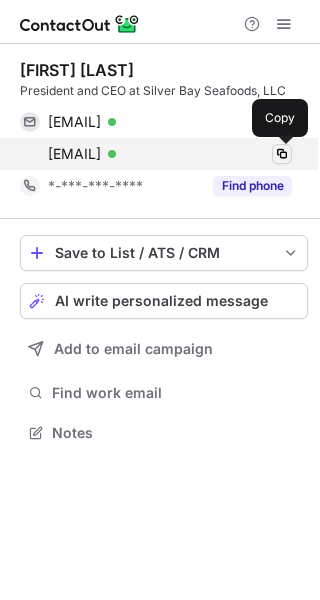 click at bounding box center [282, 154] 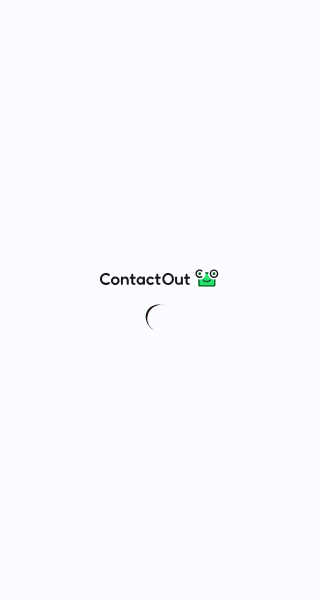 scroll, scrollTop: 0, scrollLeft: 0, axis: both 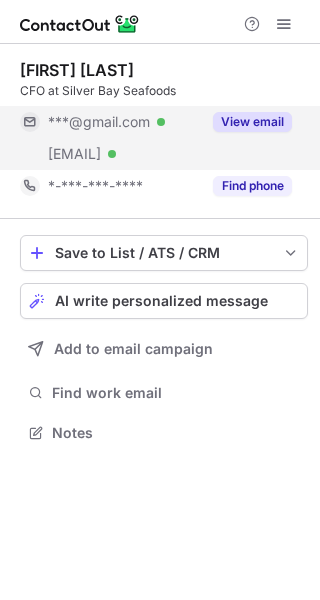 click on "View email" at bounding box center [252, 122] 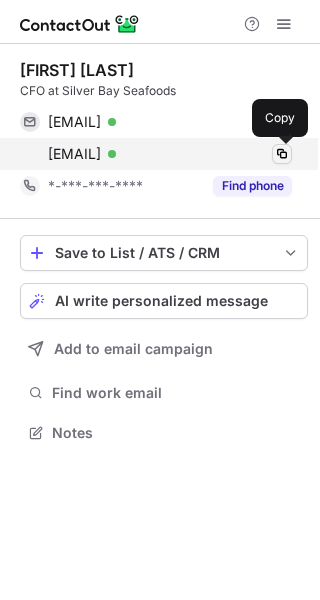 click at bounding box center [282, 154] 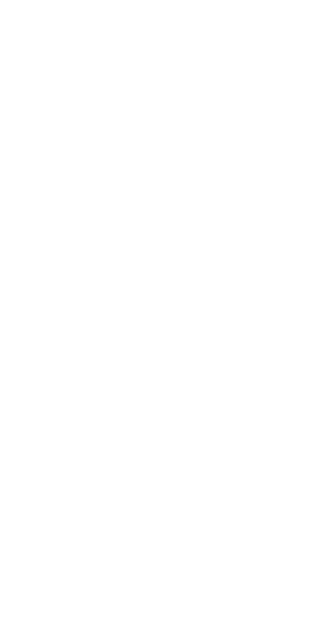 scroll, scrollTop: 0, scrollLeft: 0, axis: both 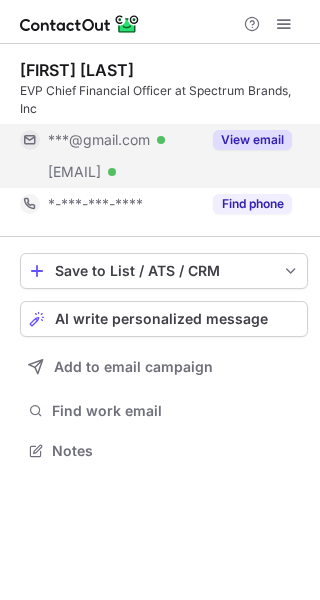 click on "View email" at bounding box center (252, 140) 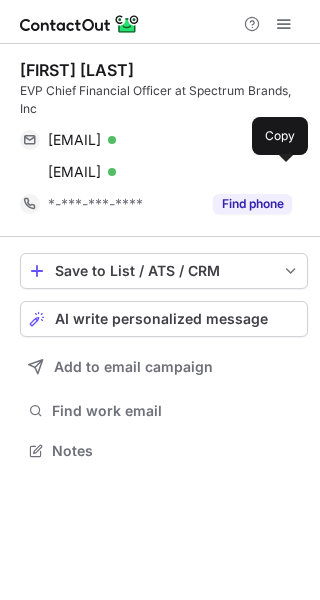 drag, startPoint x: 283, startPoint y: 174, endPoint x: 309, endPoint y: 191, distance: 31.06445 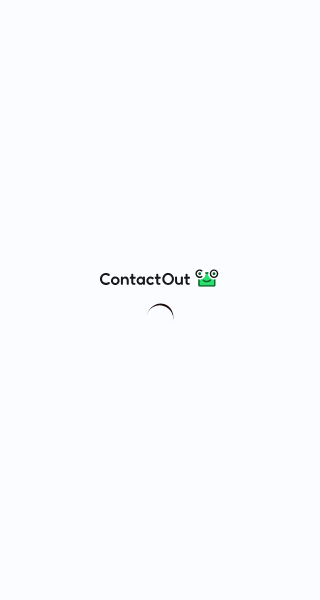scroll, scrollTop: 0, scrollLeft: 0, axis: both 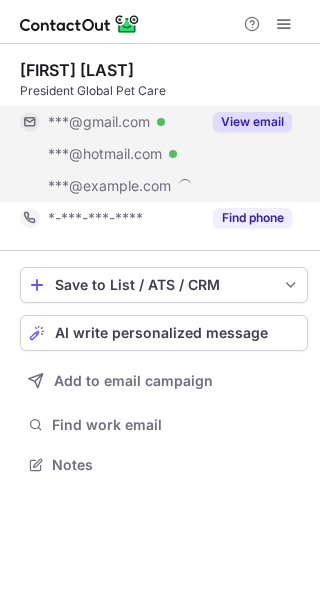 click on "View email" at bounding box center (252, 122) 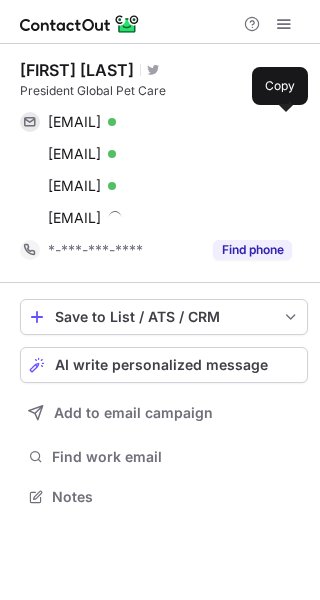 scroll, scrollTop: 10, scrollLeft: 10, axis: both 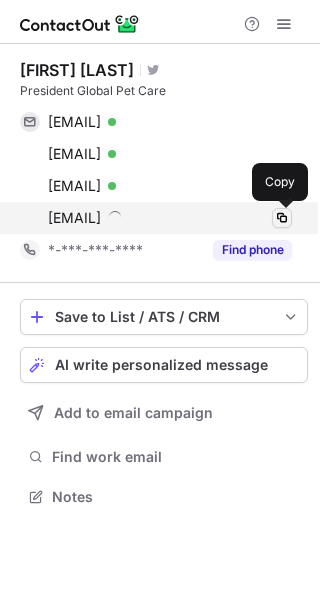 click at bounding box center (282, 218) 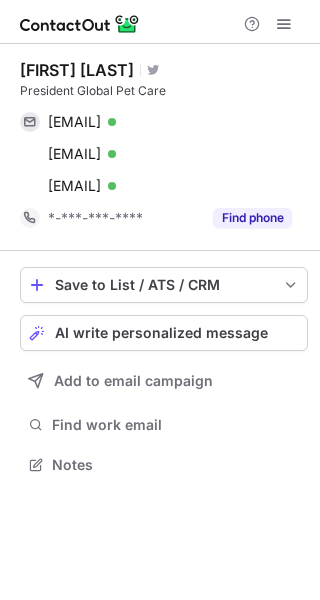 scroll, scrollTop: 451, scrollLeft: 320, axis: both 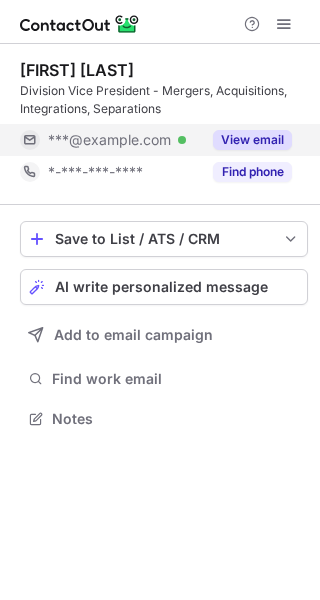 click on "View email" at bounding box center [252, 140] 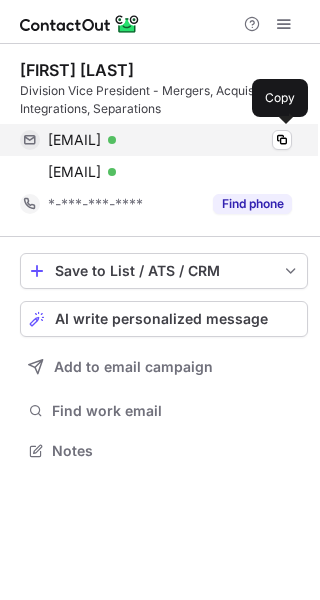 scroll, scrollTop: 10, scrollLeft: 10, axis: both 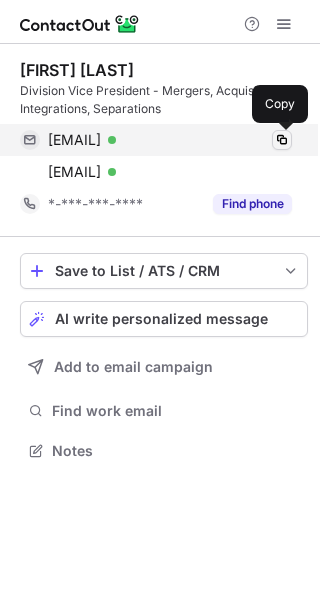 click at bounding box center [282, 140] 